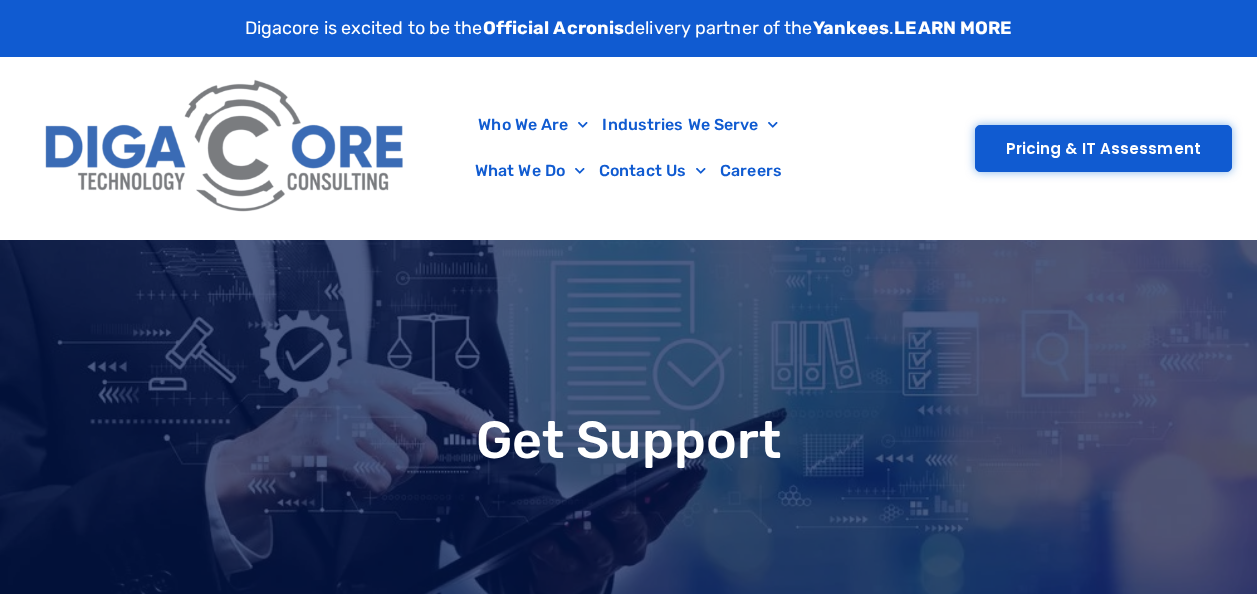 scroll, scrollTop: 0, scrollLeft: 0, axis: both 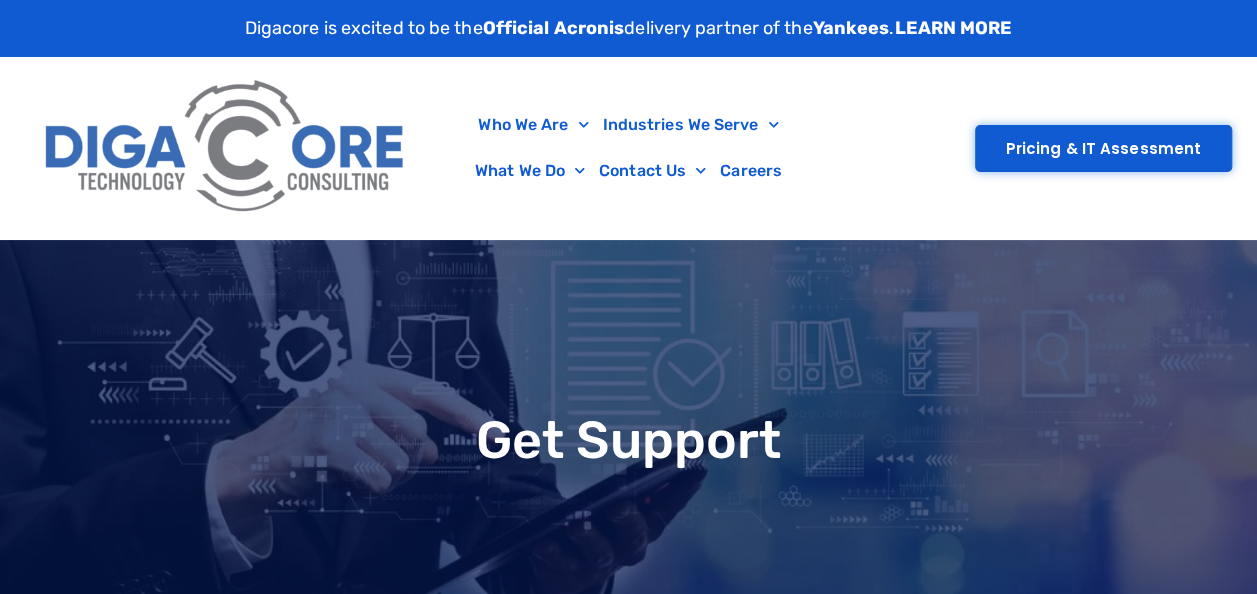 type on "**" 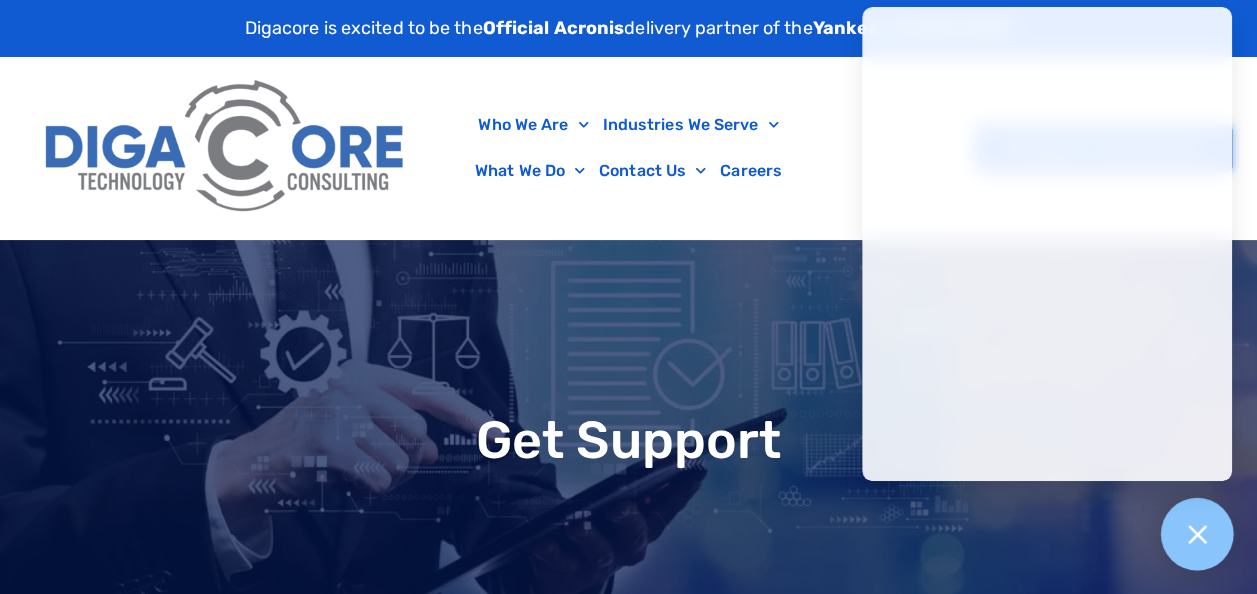 click 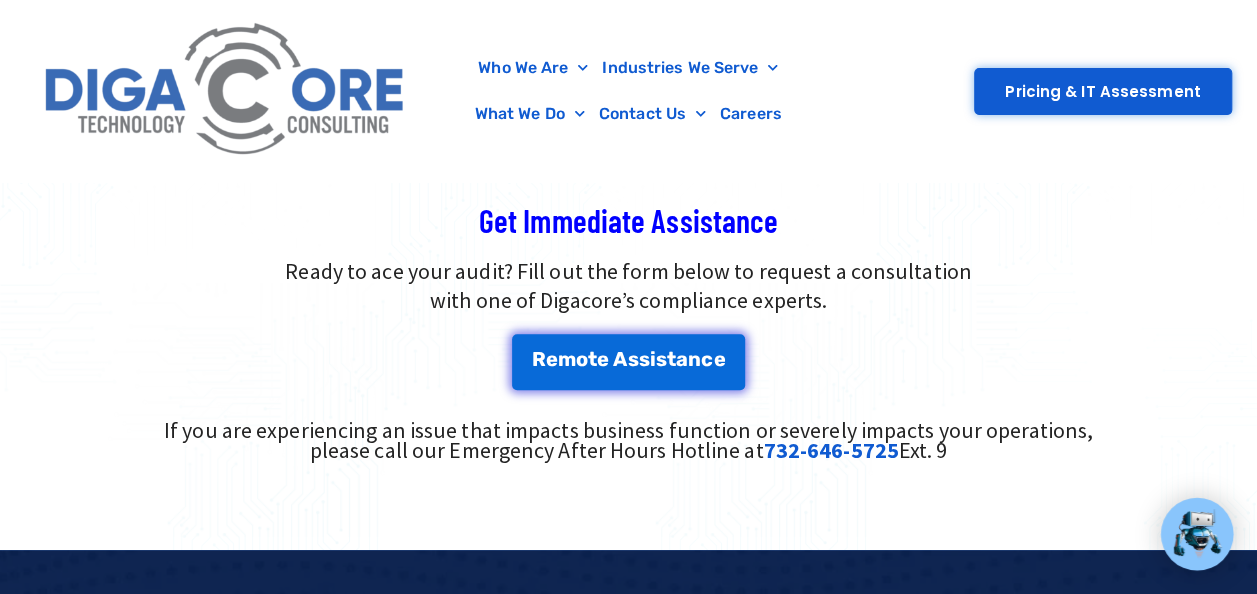 scroll, scrollTop: 520, scrollLeft: 0, axis: vertical 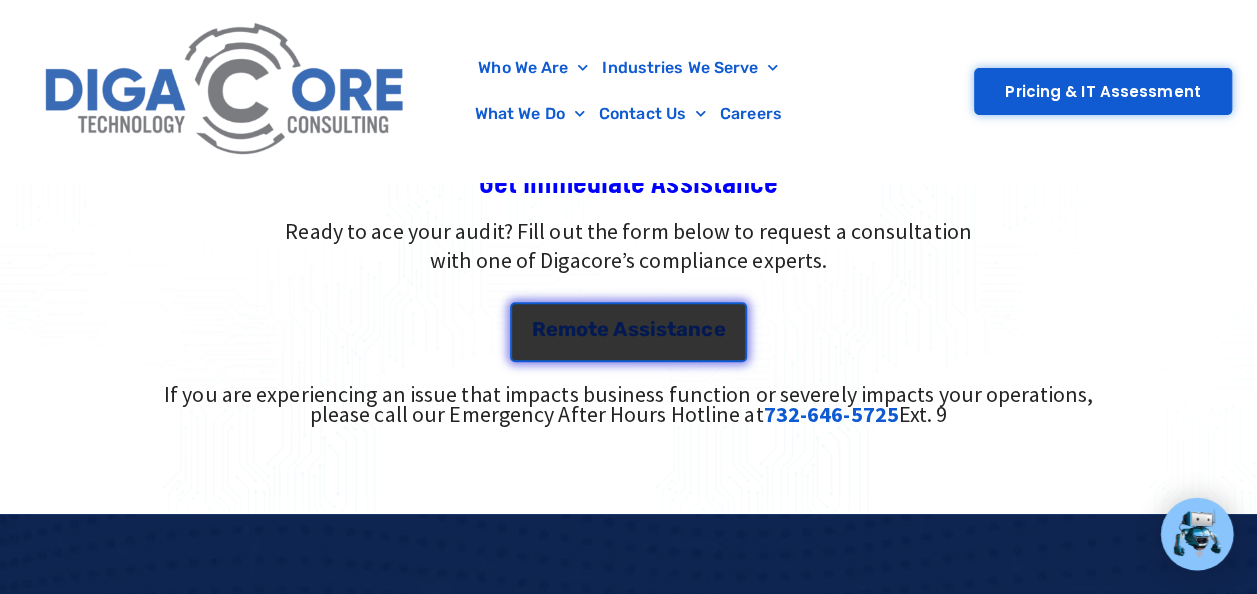 click on "i" at bounding box center [653, 329] 